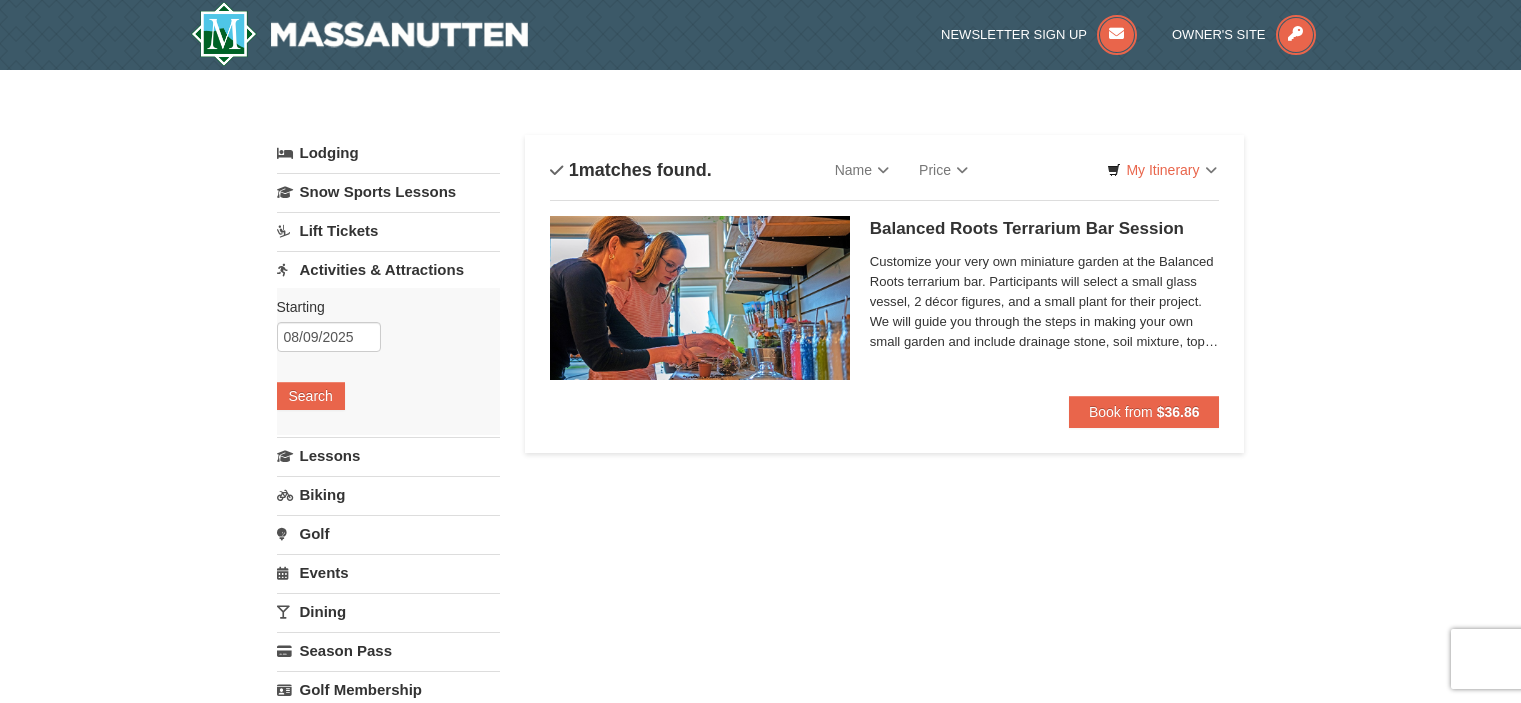 scroll, scrollTop: 0, scrollLeft: 0, axis: both 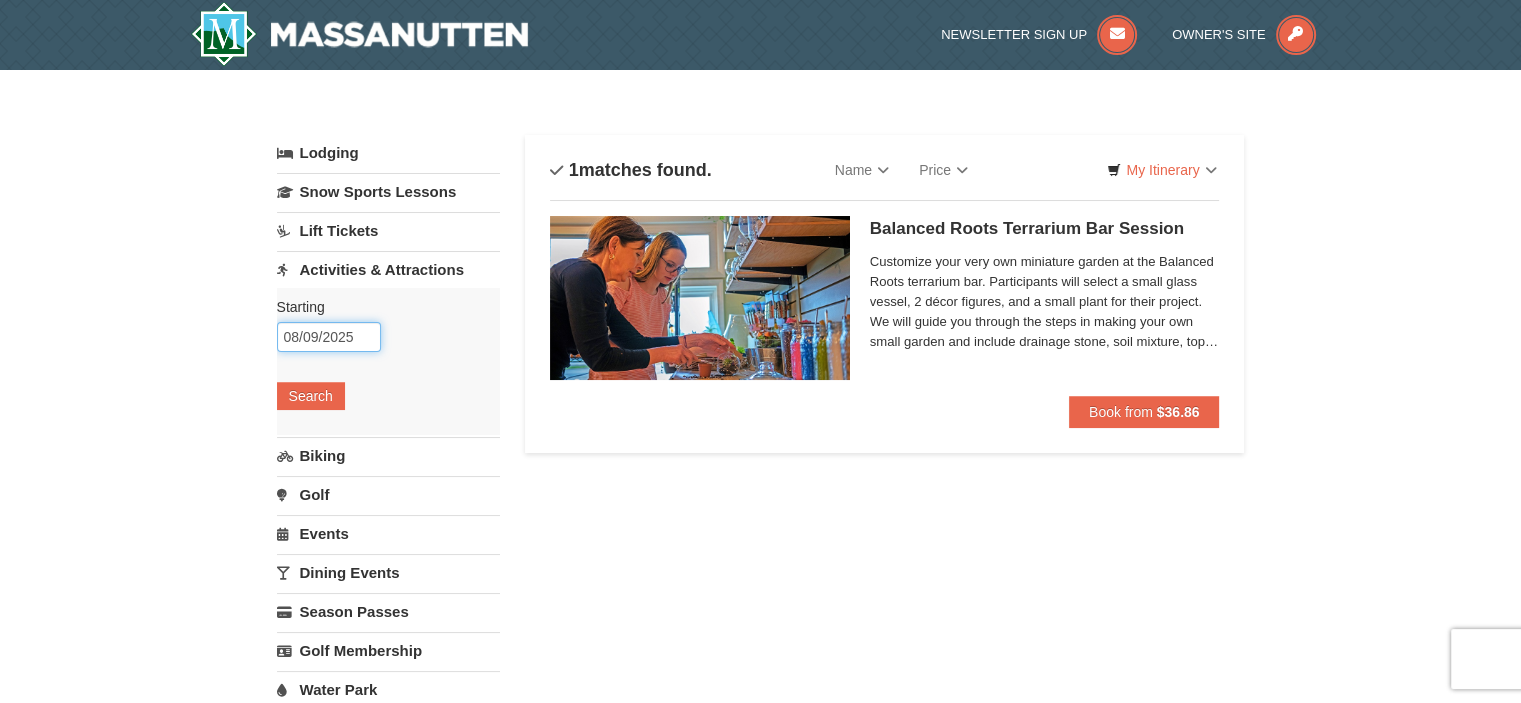 click on "08/09/2025" at bounding box center (329, 337) 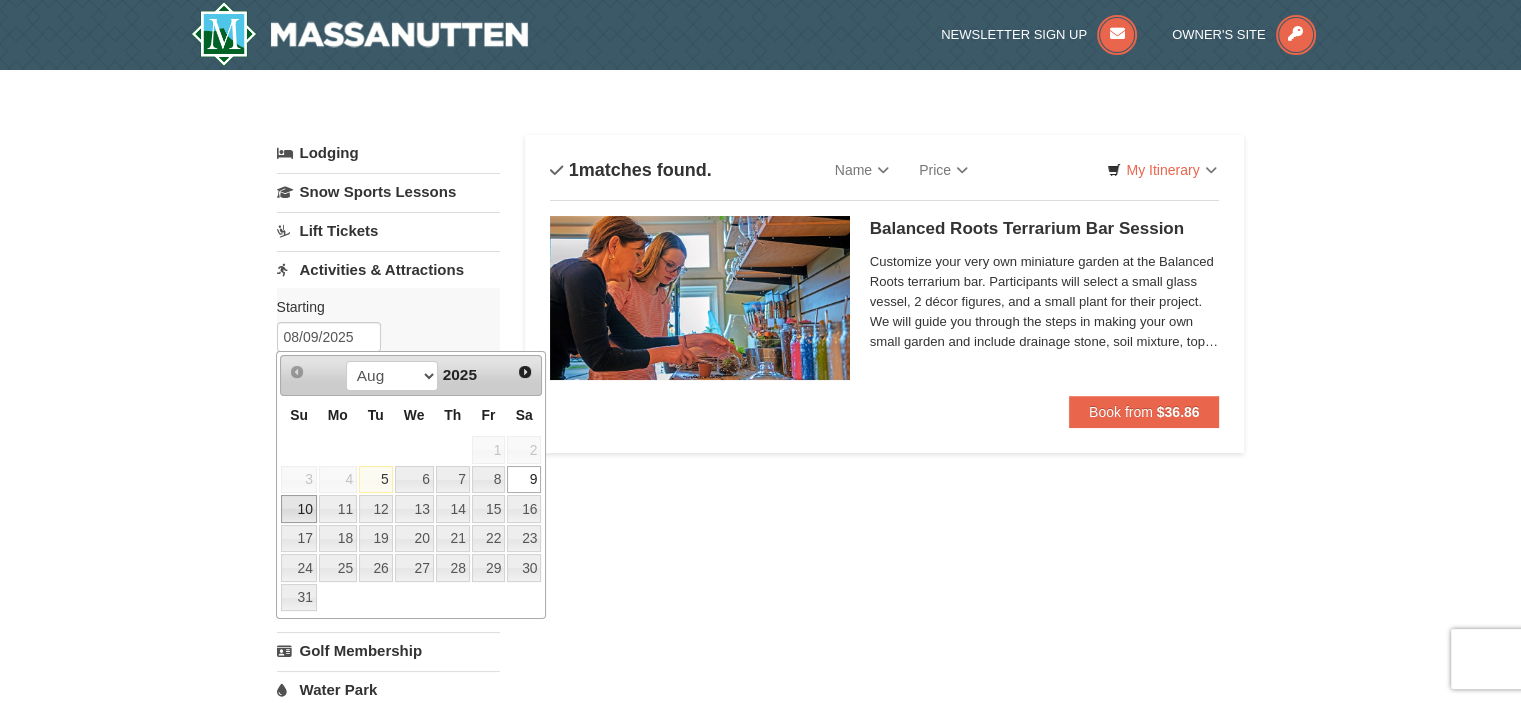click on "10" at bounding box center [298, 509] 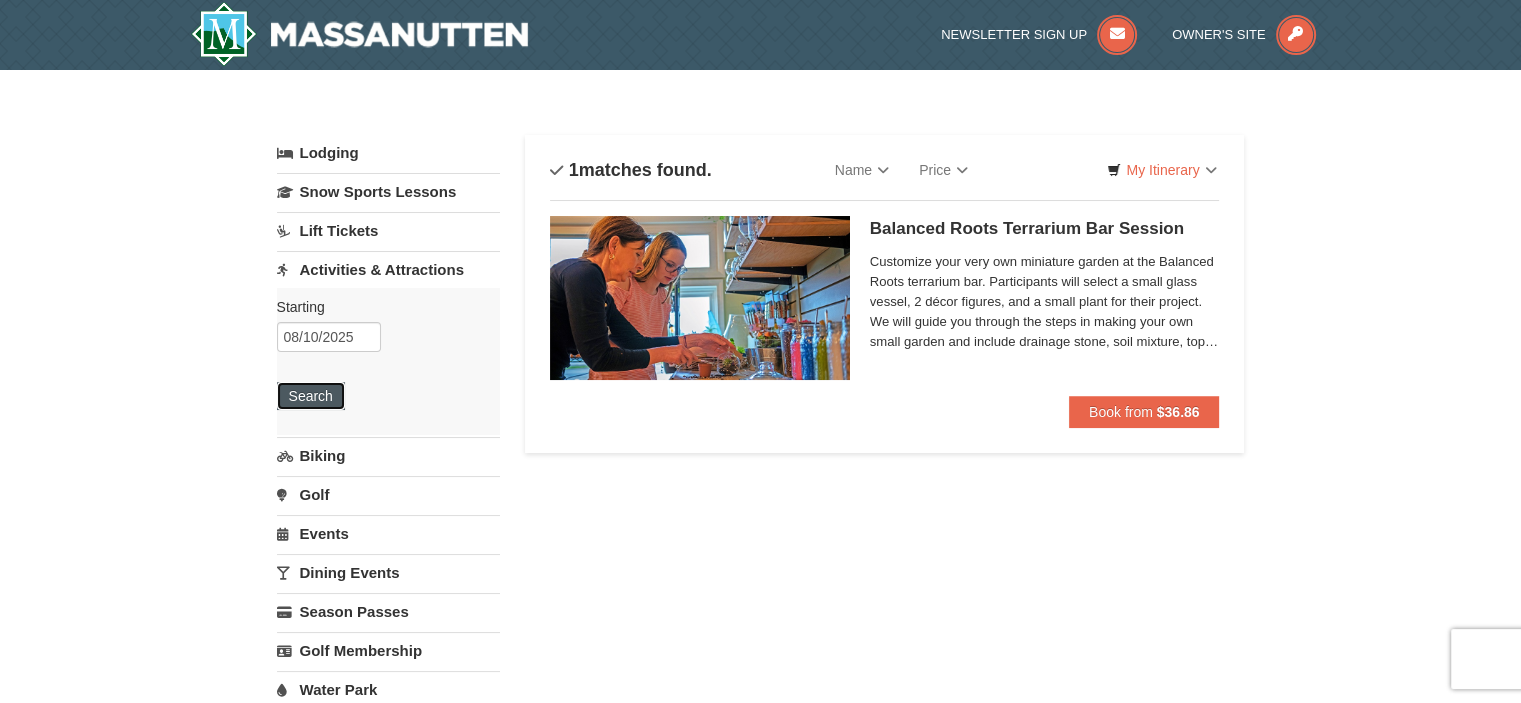click on "Search" at bounding box center (311, 396) 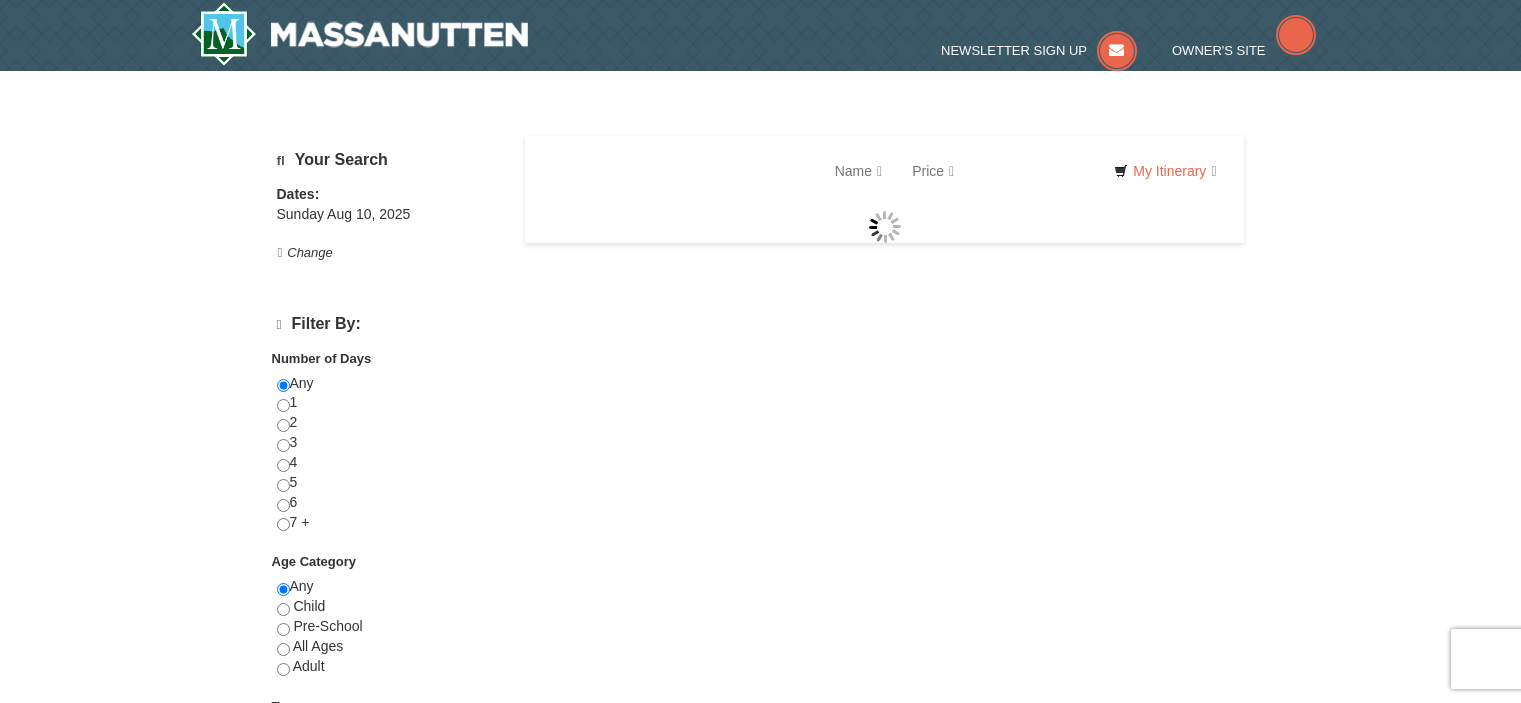 scroll, scrollTop: 0, scrollLeft: 0, axis: both 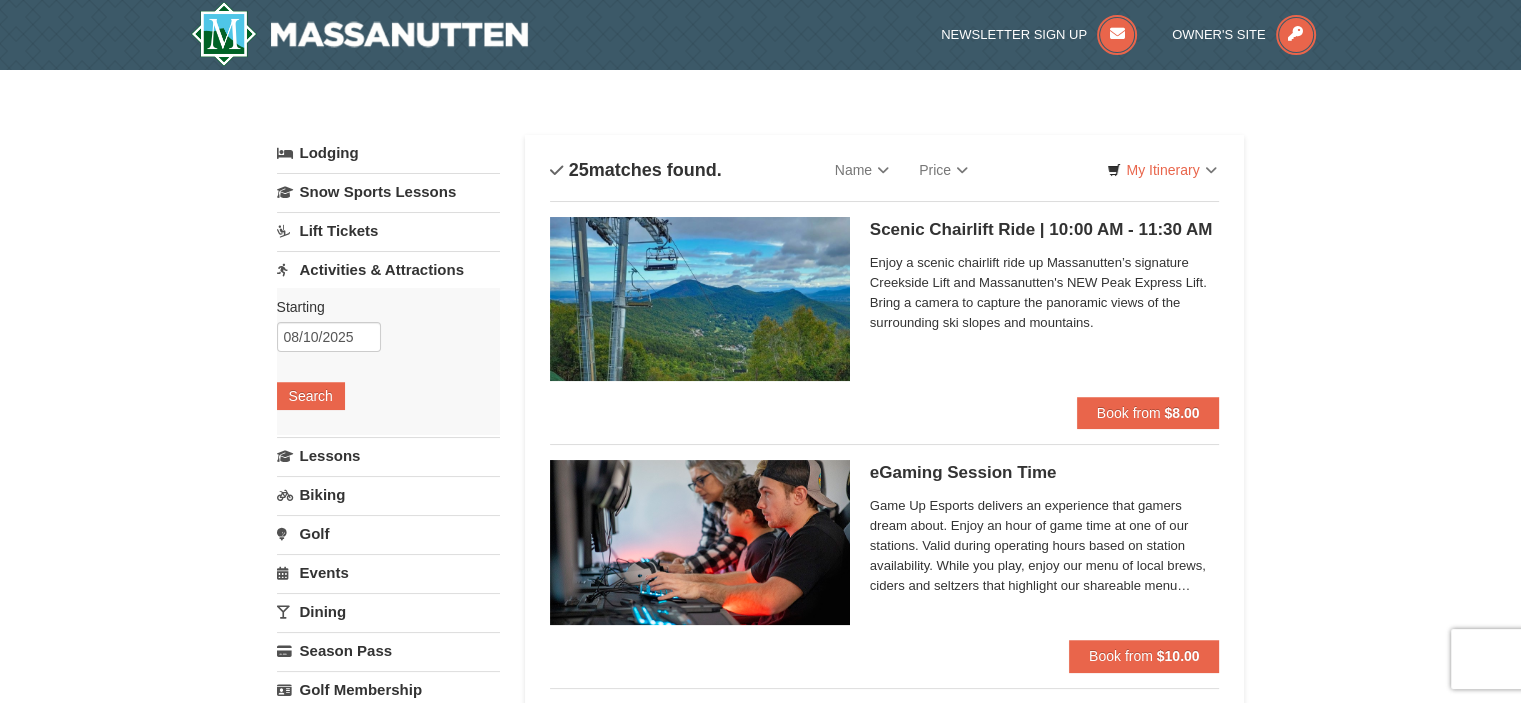 select on "8" 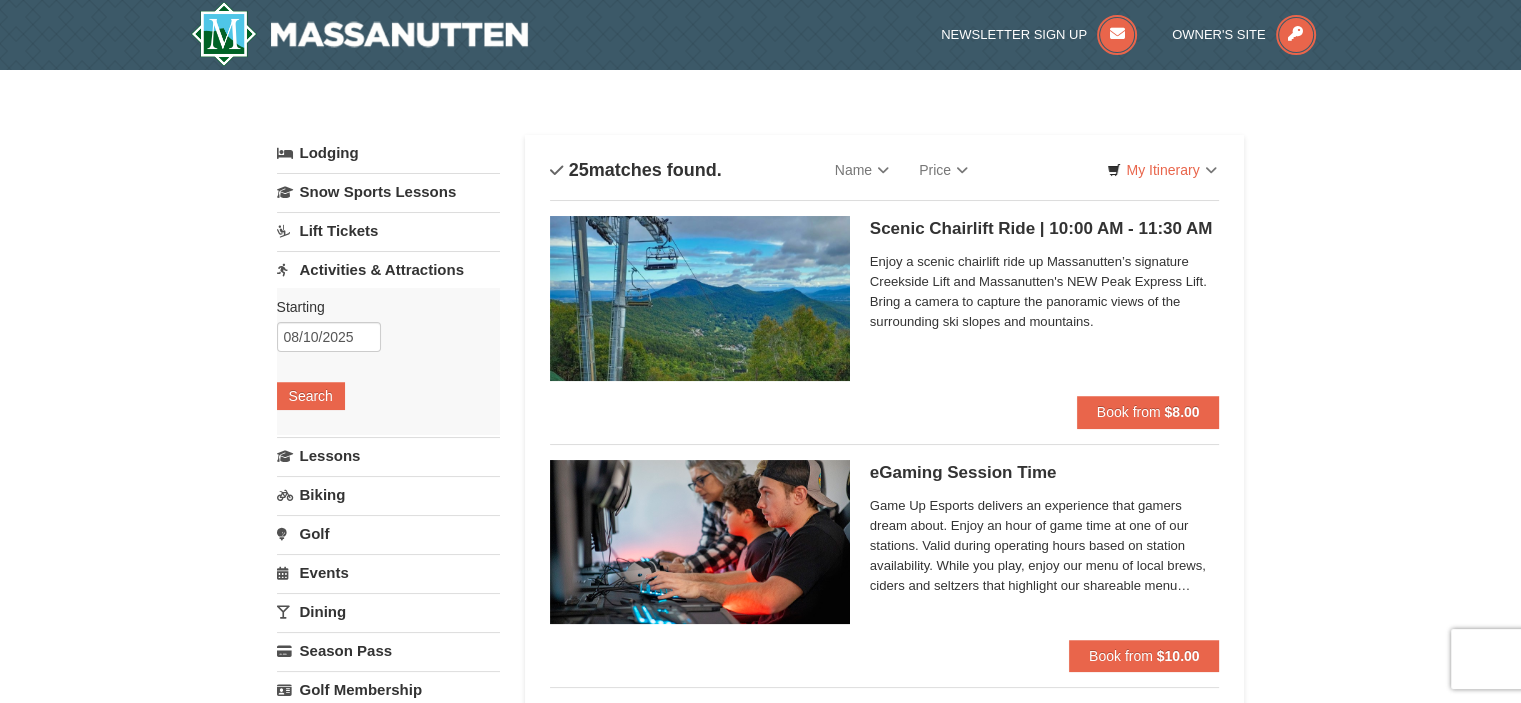 scroll, scrollTop: 0, scrollLeft: 0, axis: both 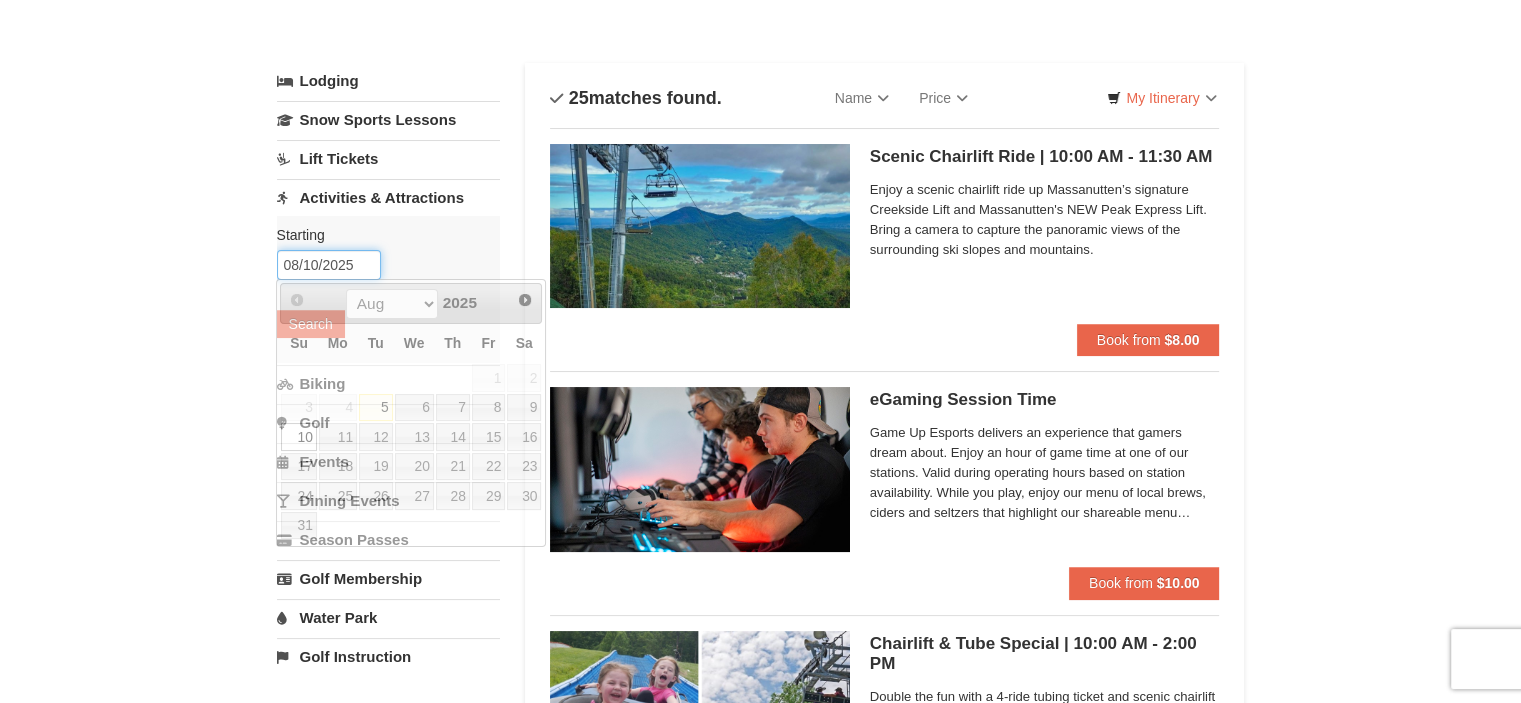 click on "08/10/2025" at bounding box center [329, 265] 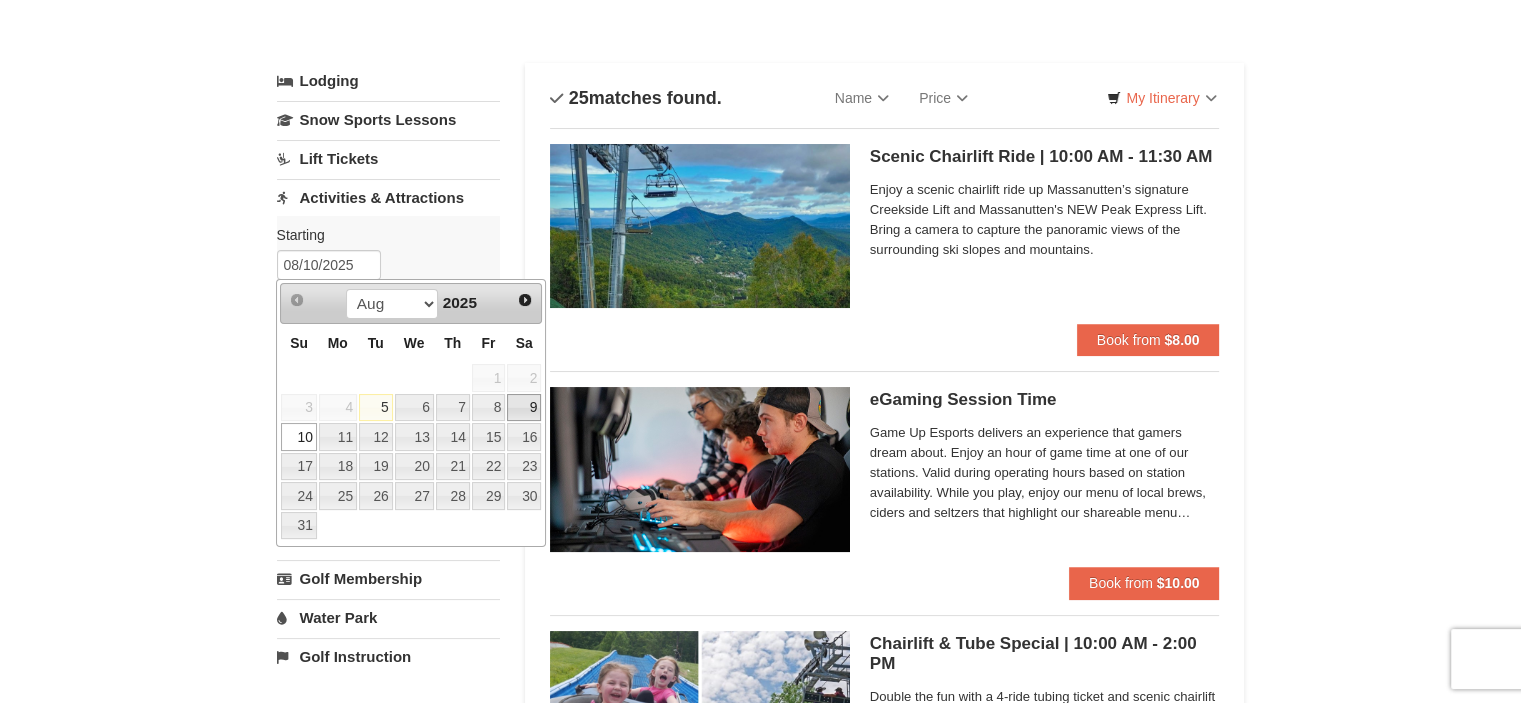 click on "9" at bounding box center [524, 408] 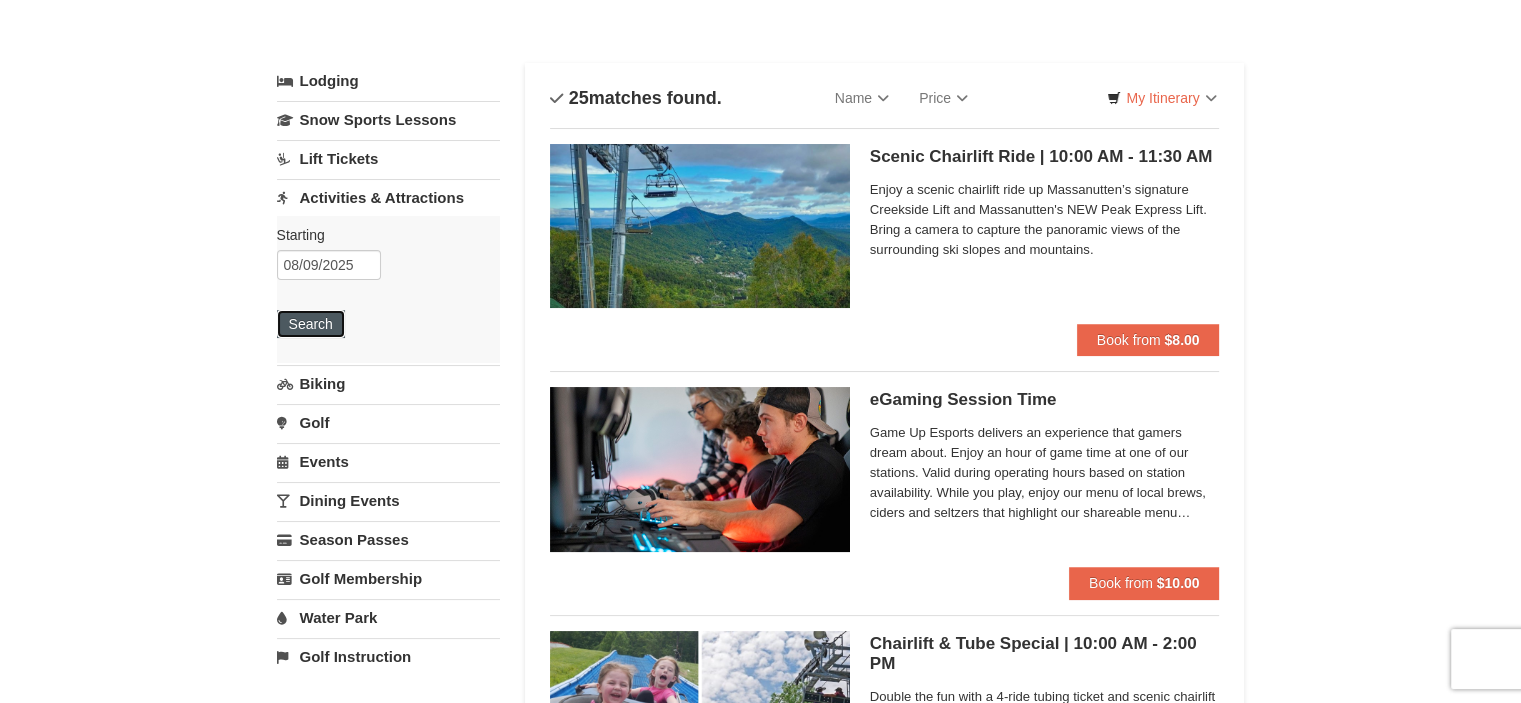 click on "Search" at bounding box center [311, 324] 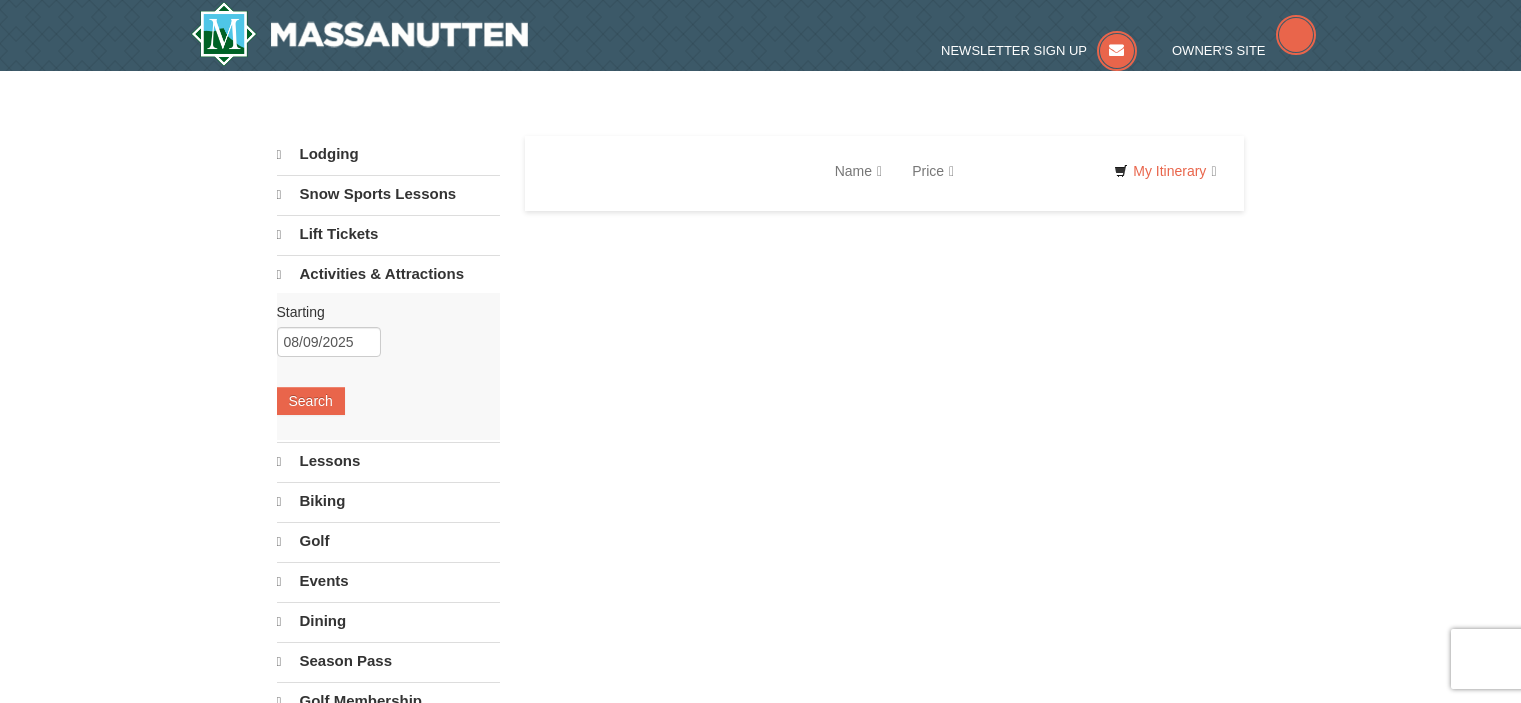 scroll, scrollTop: 0, scrollLeft: 0, axis: both 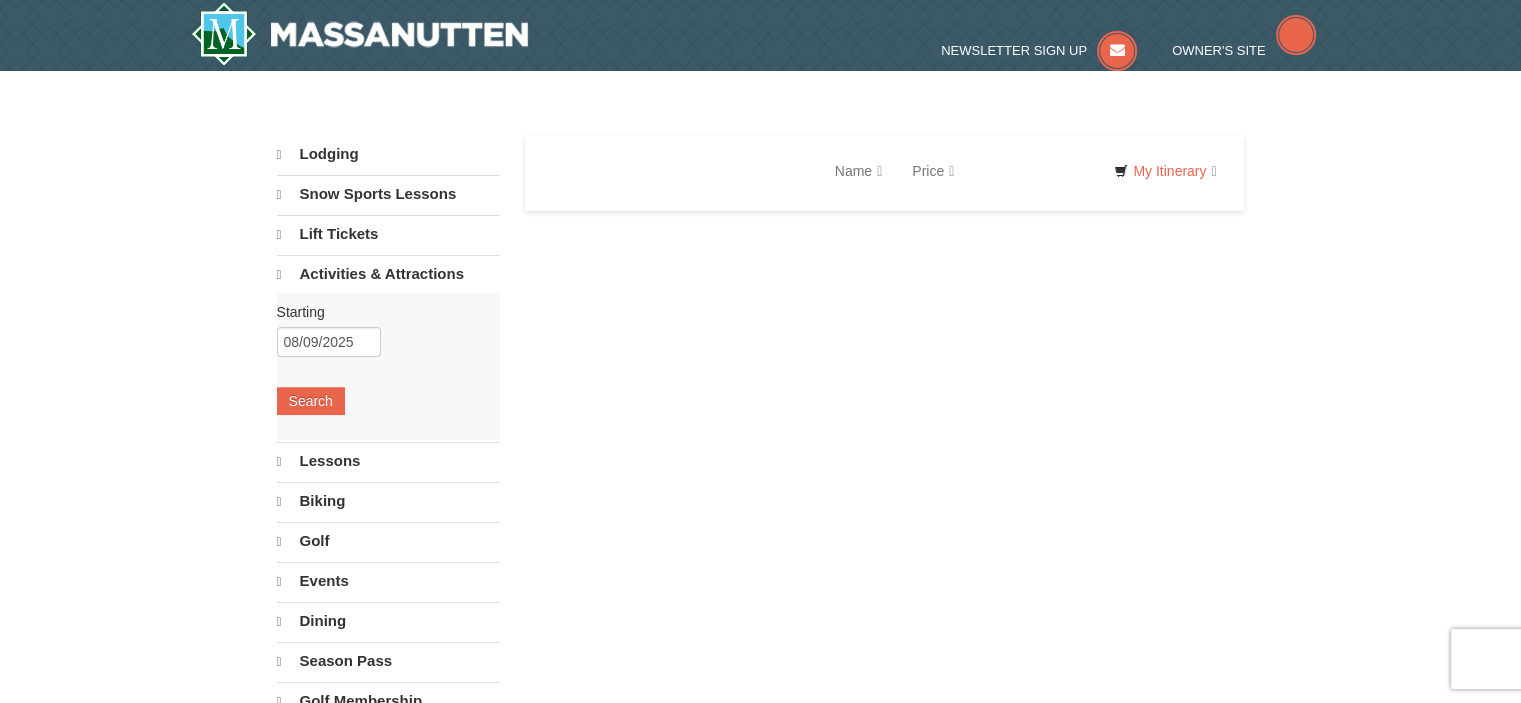 select on "8" 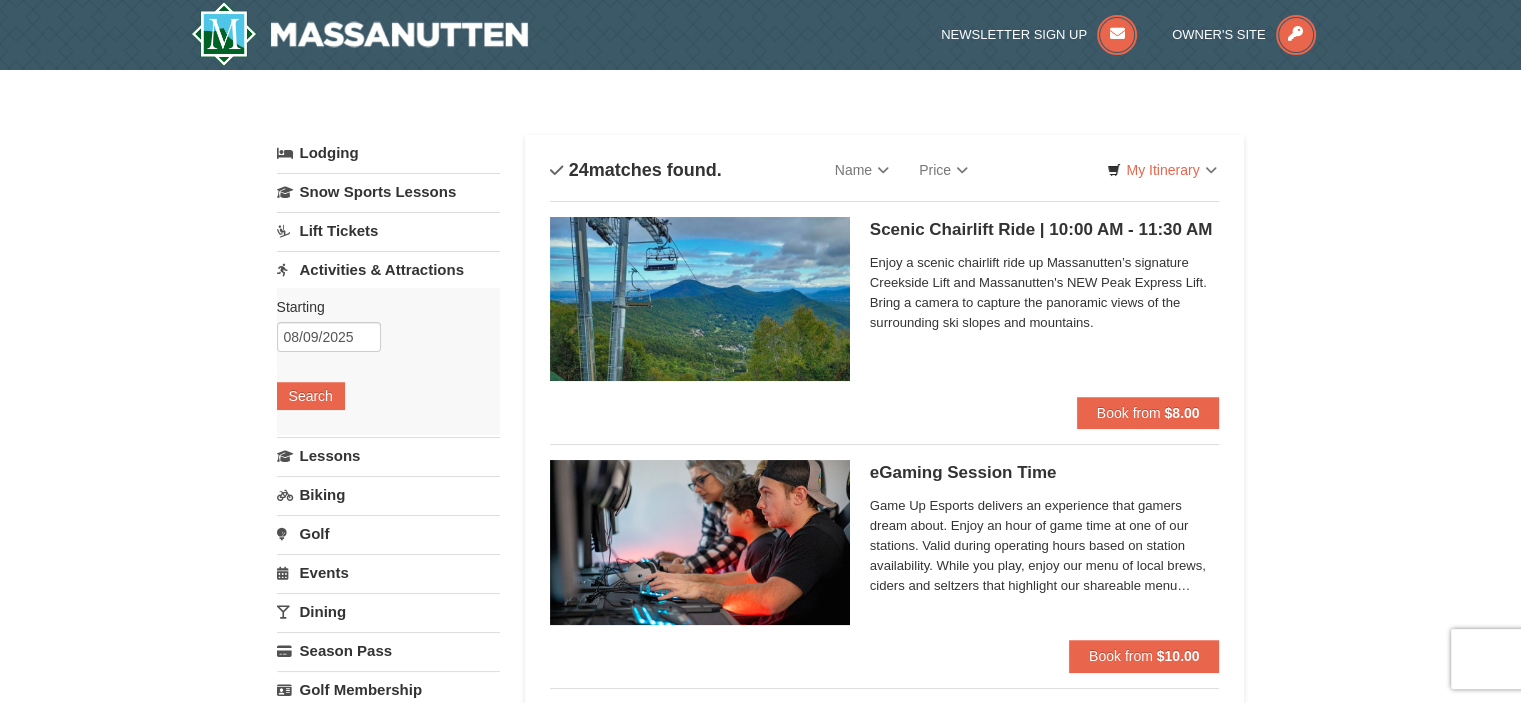 scroll, scrollTop: 0, scrollLeft: 0, axis: both 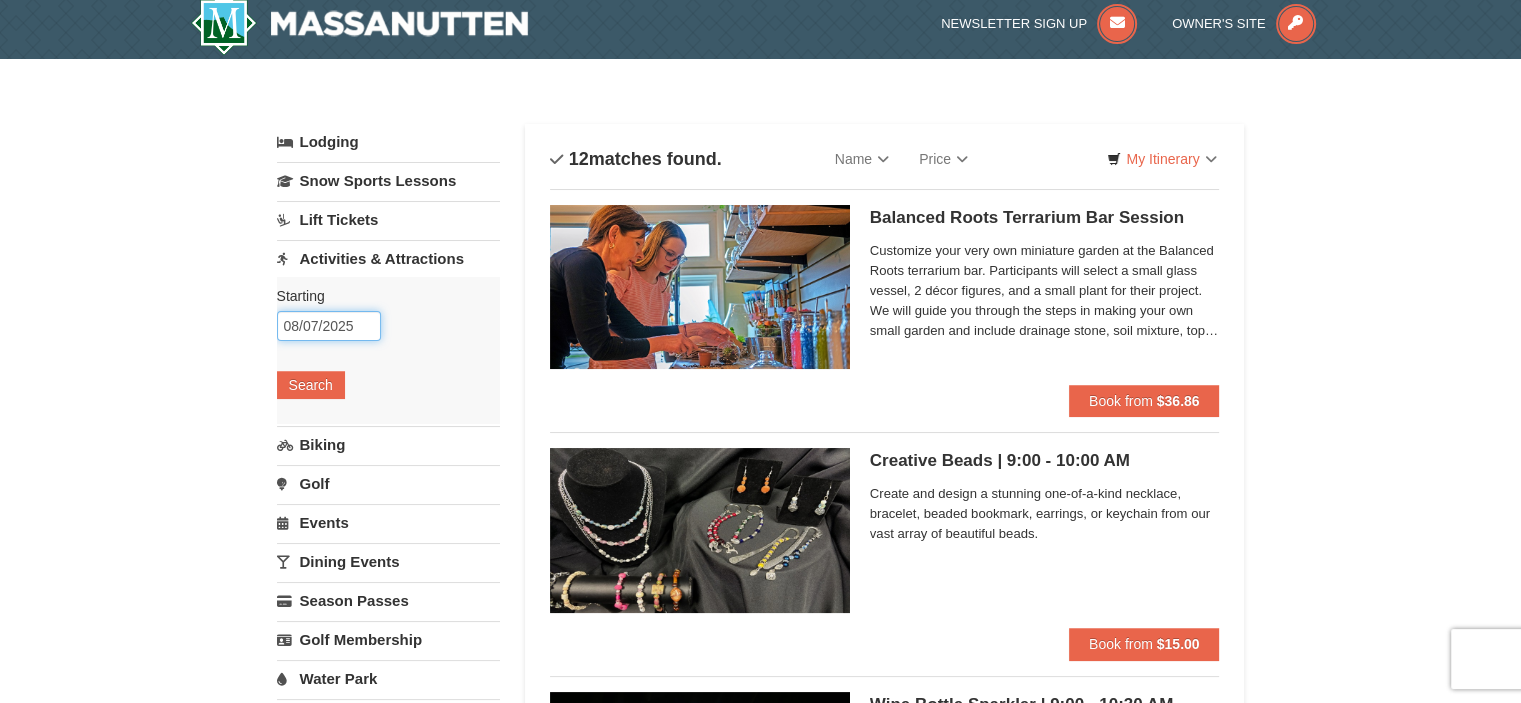 click on "08/07/2025" at bounding box center (329, 326) 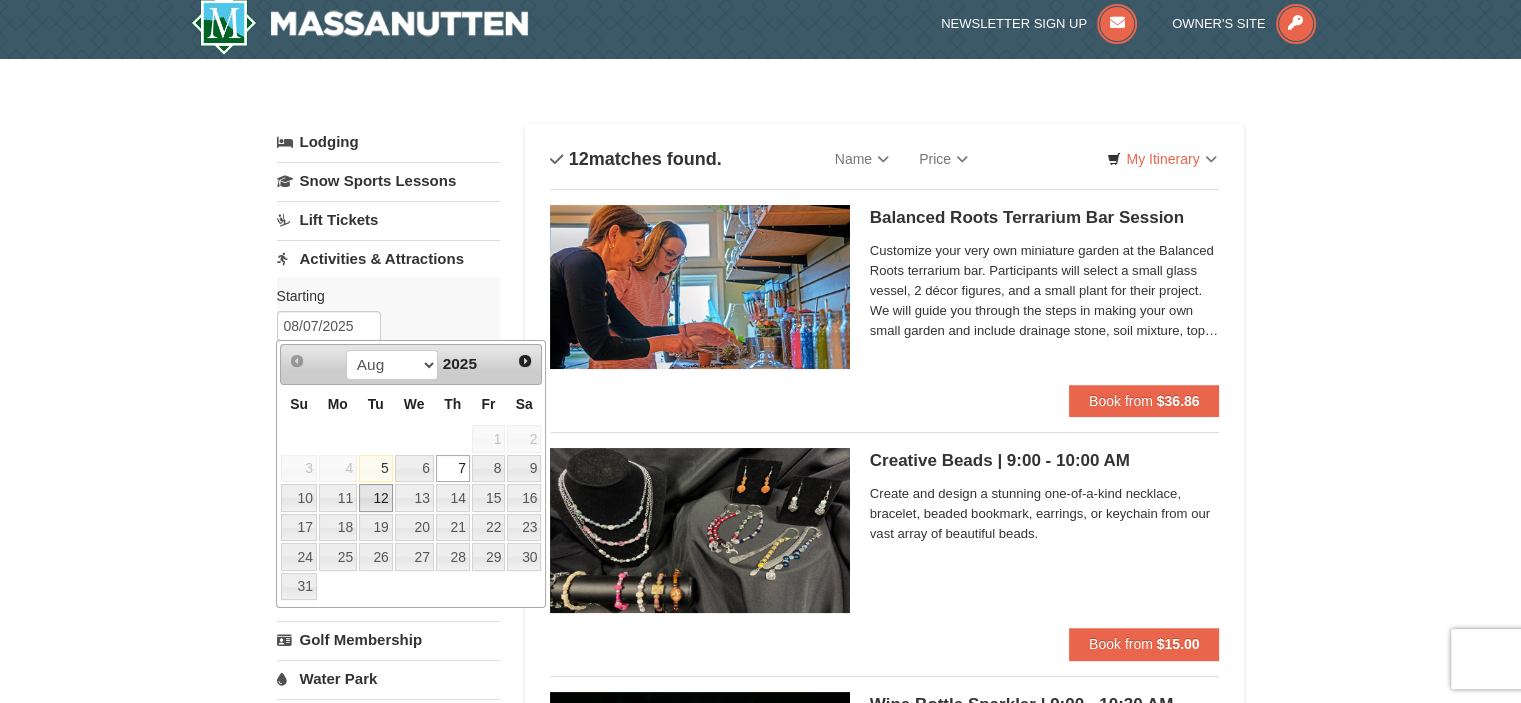 click on "12" at bounding box center (376, 498) 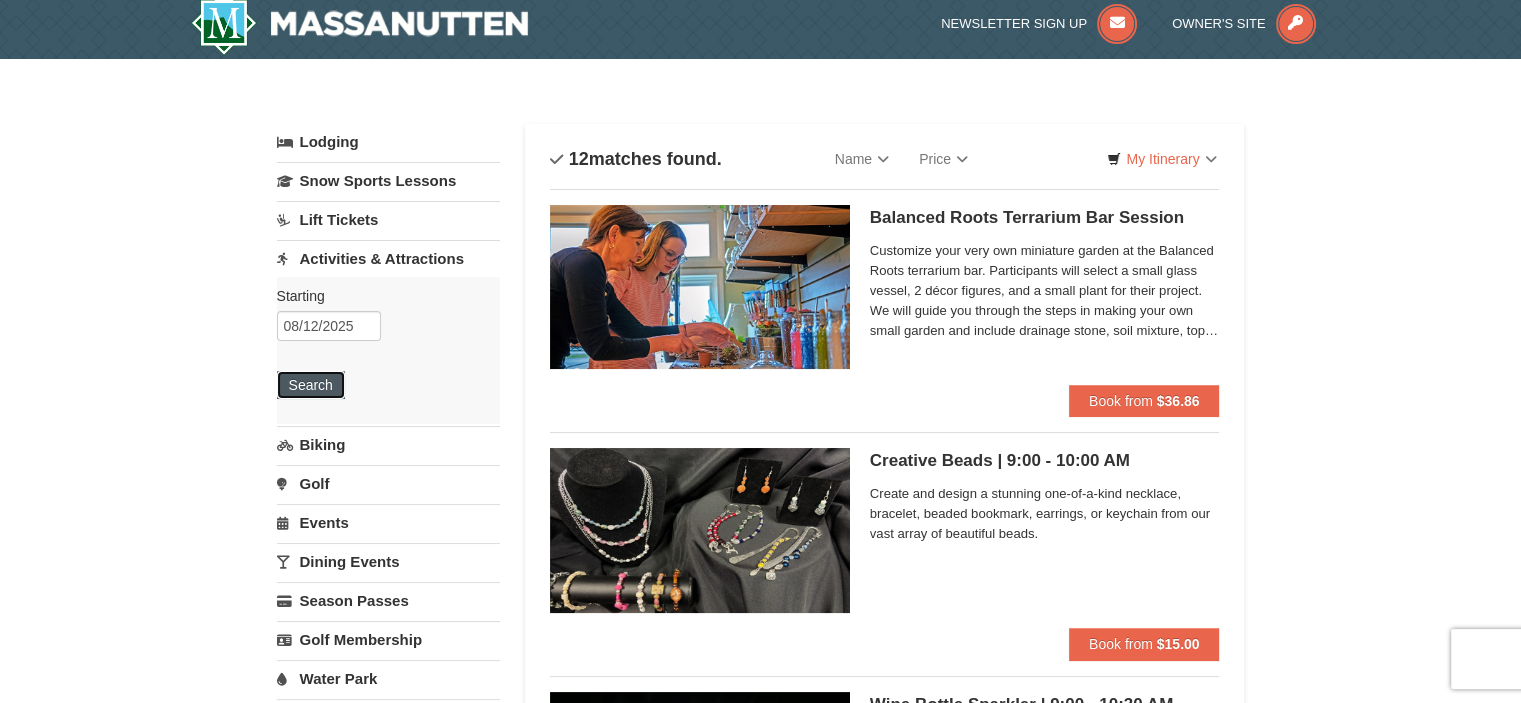 click on "Search" at bounding box center (311, 385) 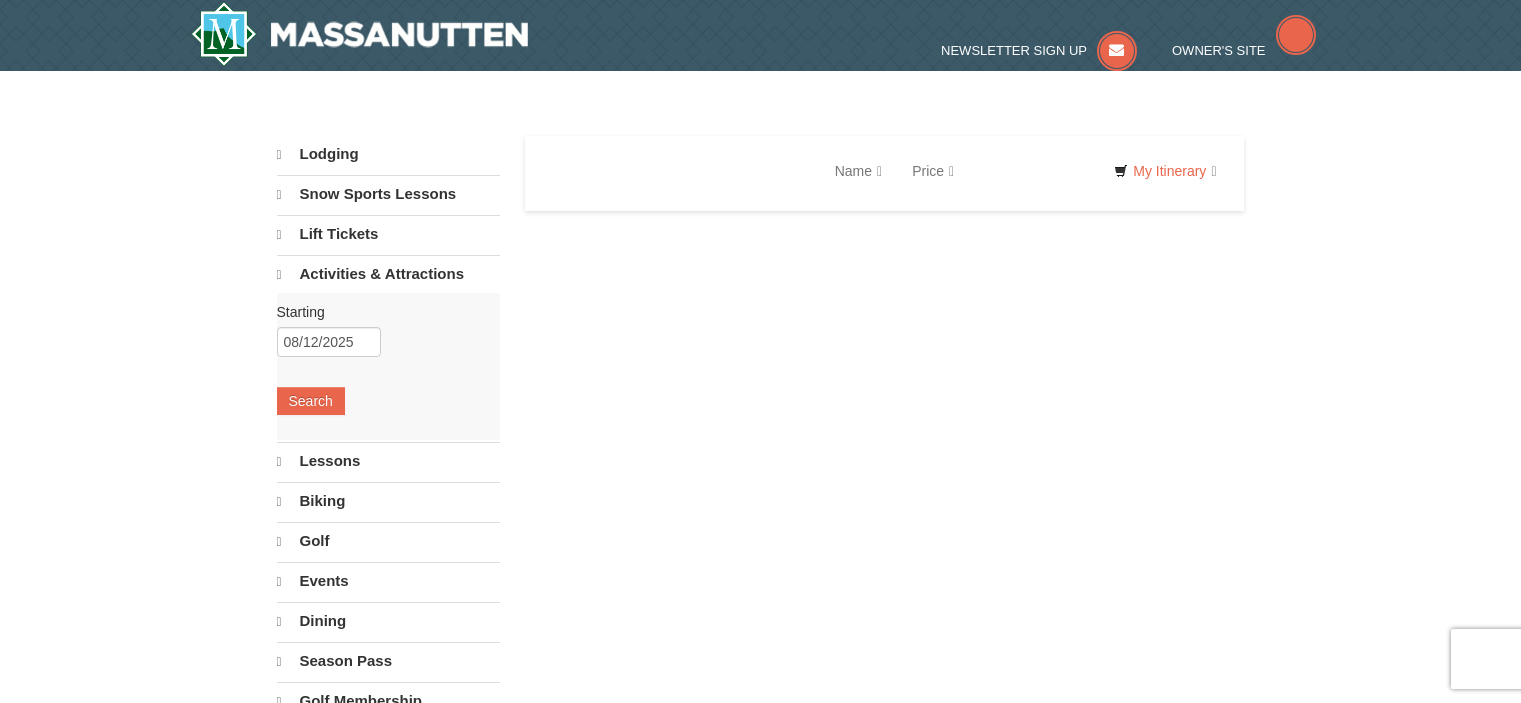 scroll, scrollTop: 0, scrollLeft: 0, axis: both 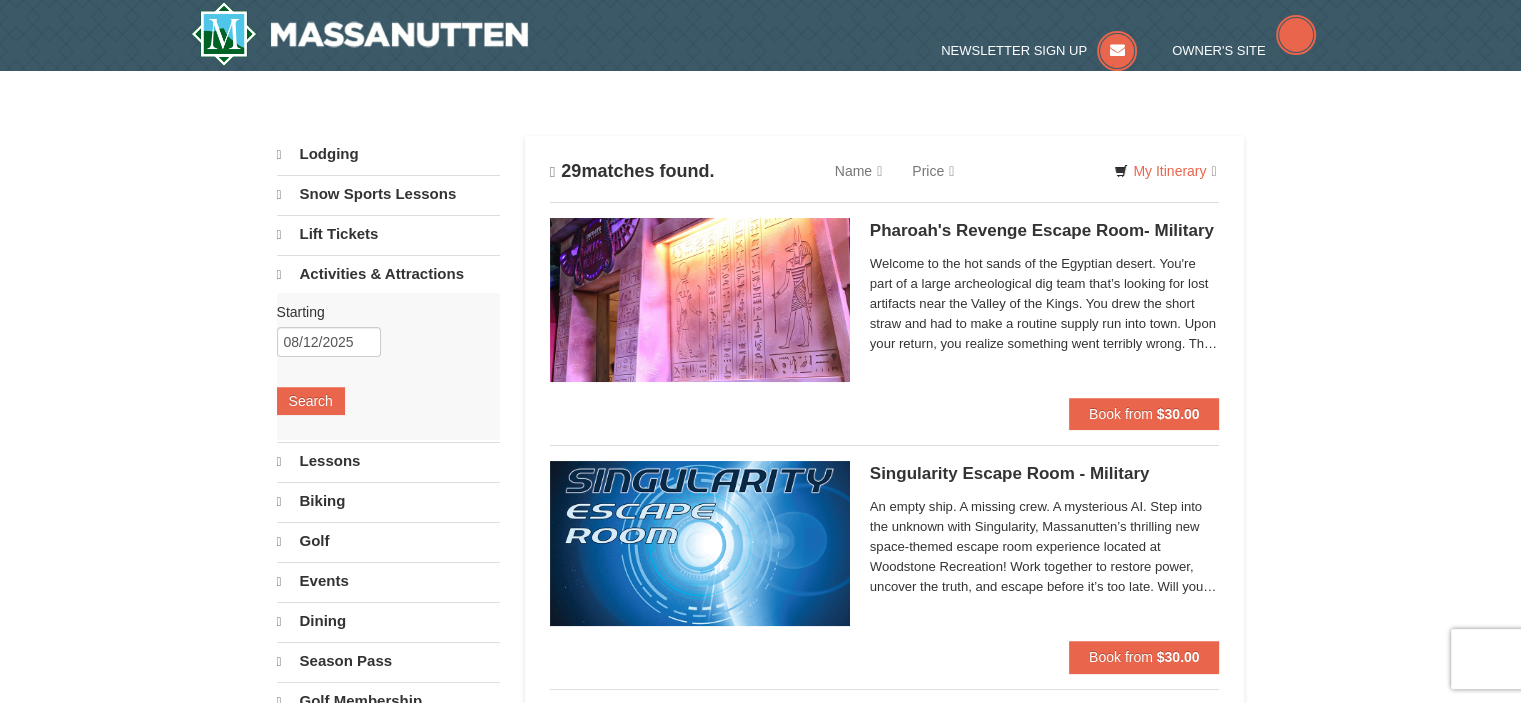 select on "8" 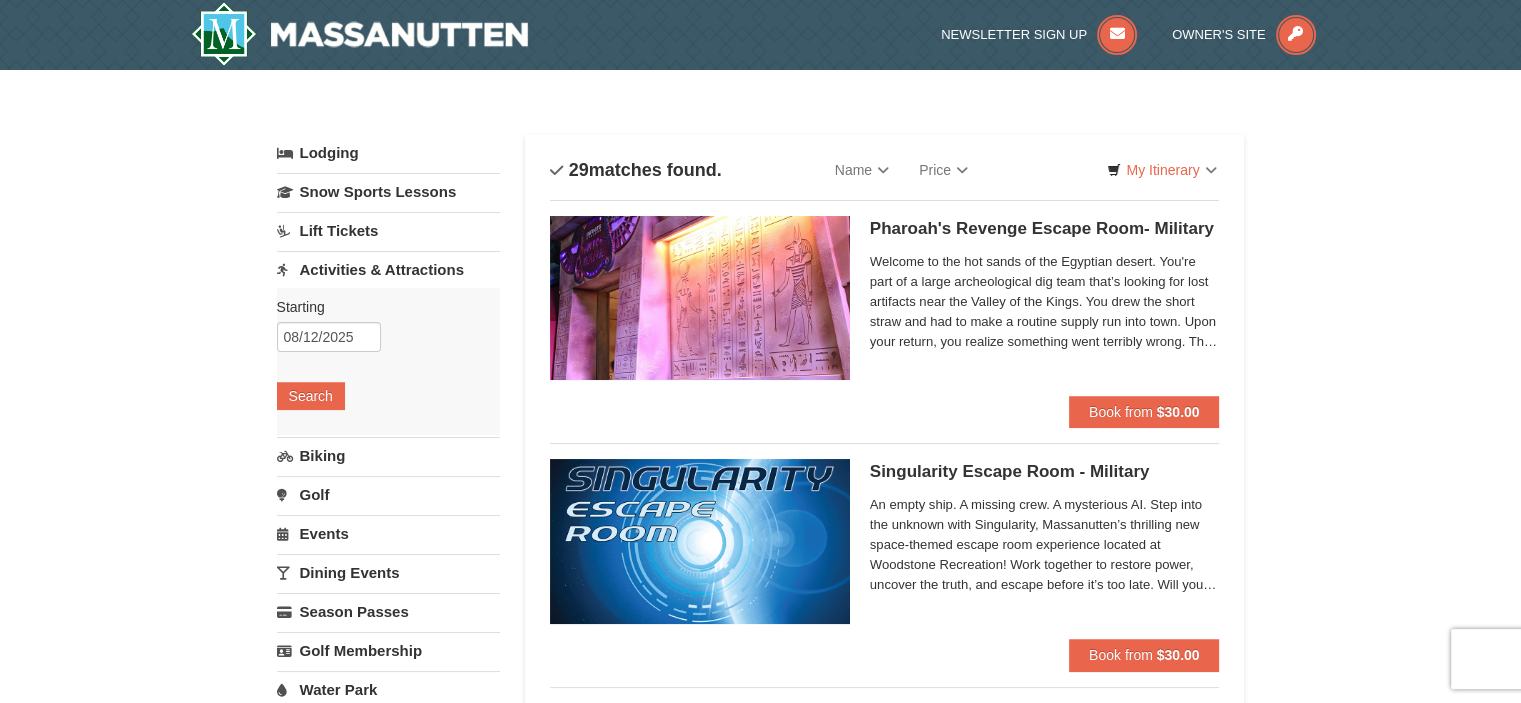 scroll, scrollTop: 0, scrollLeft: 0, axis: both 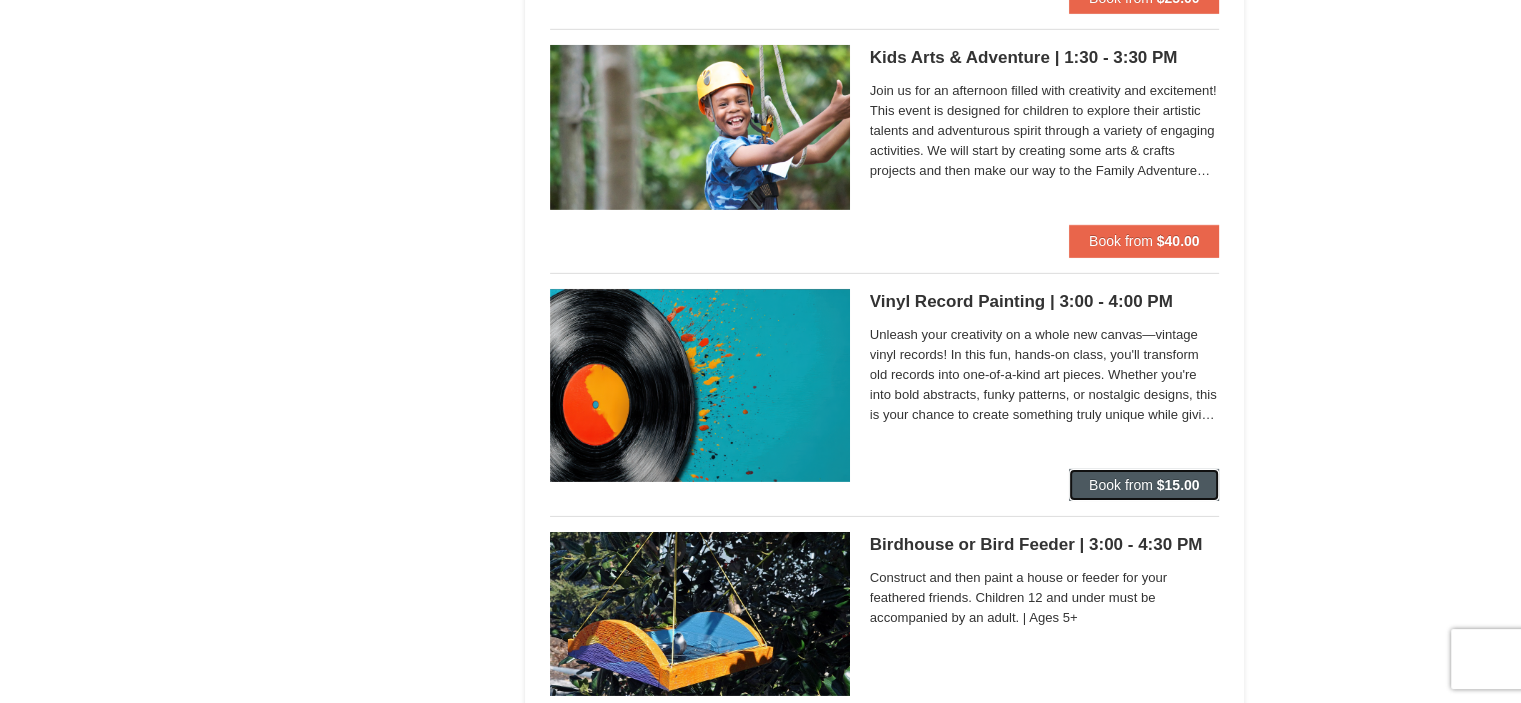 click on "Book from" at bounding box center [1121, 485] 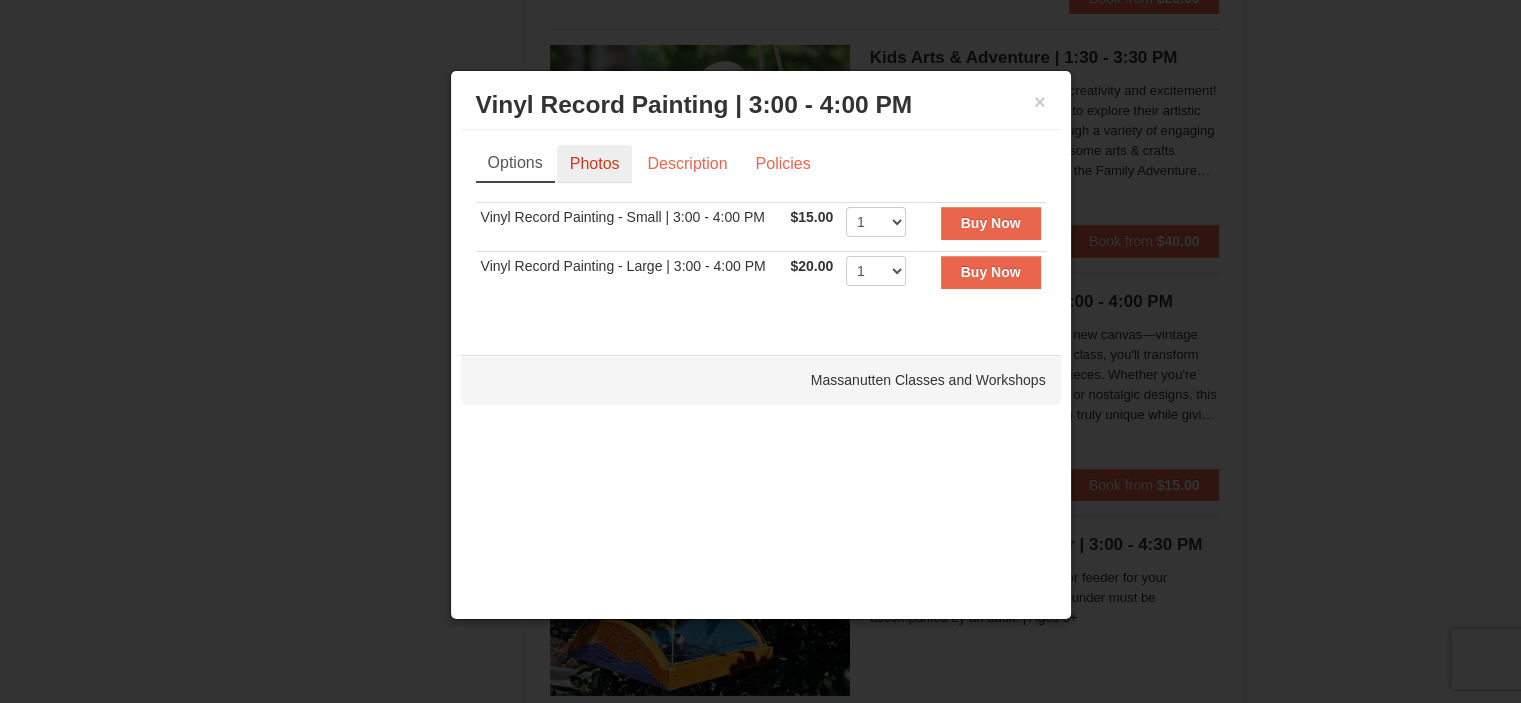 click on "Photos" at bounding box center [595, 164] 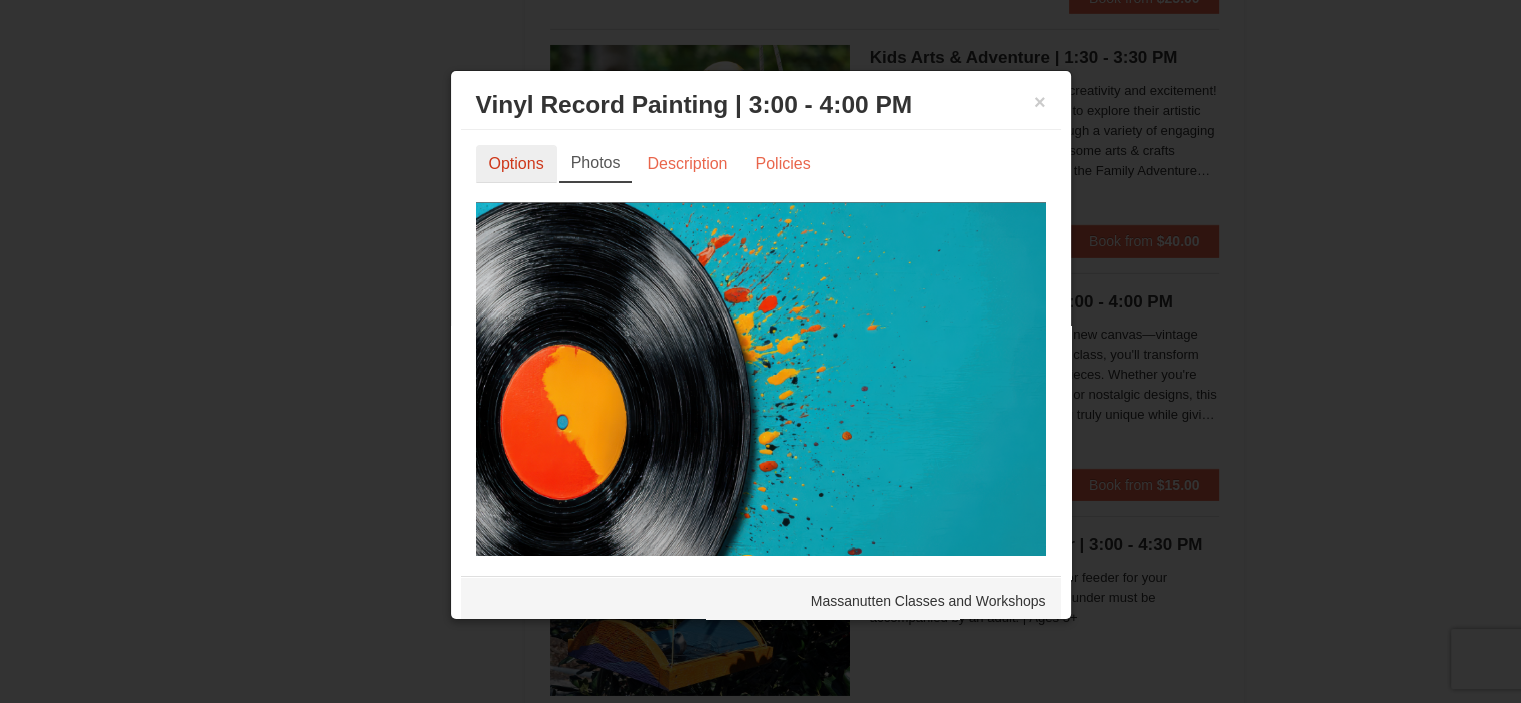 click on "Options" at bounding box center (516, 164) 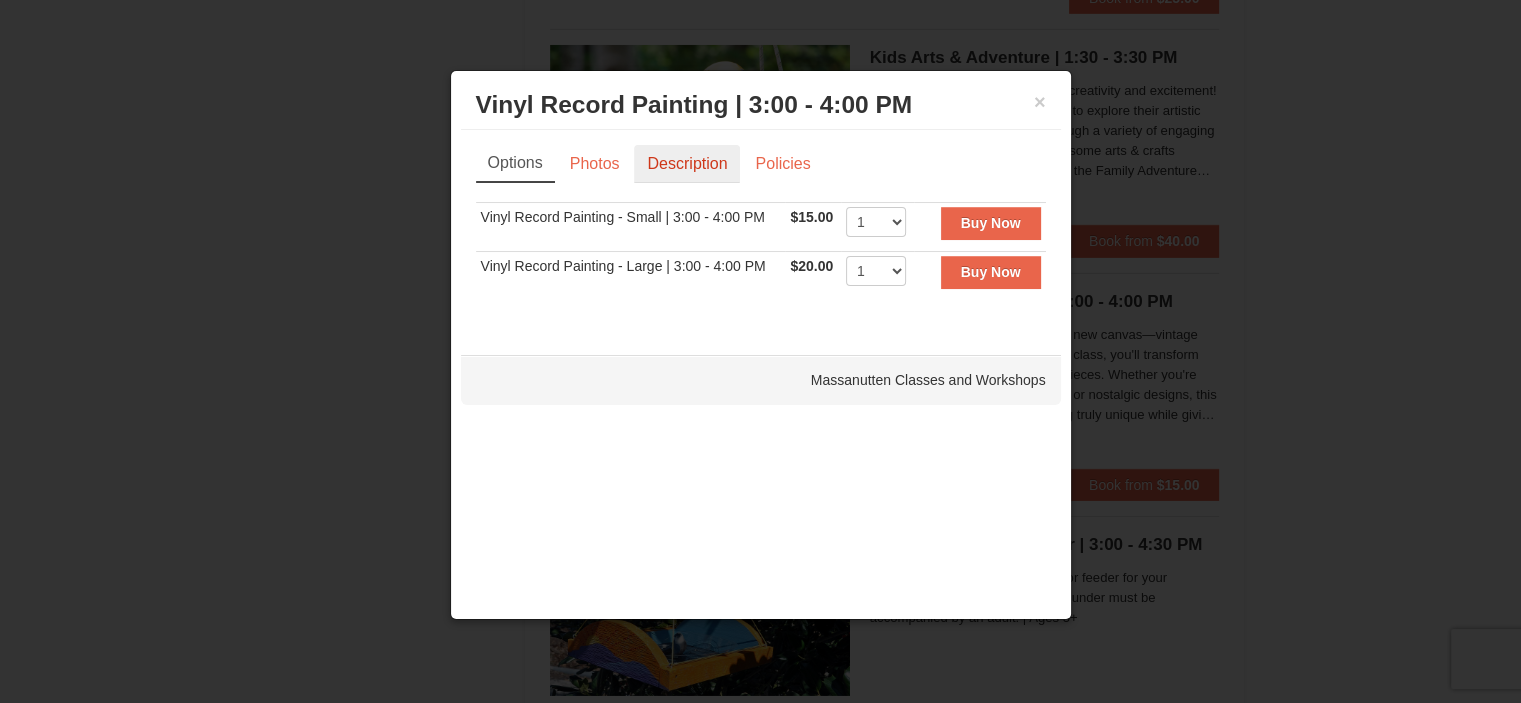 click on "Description" at bounding box center [687, 164] 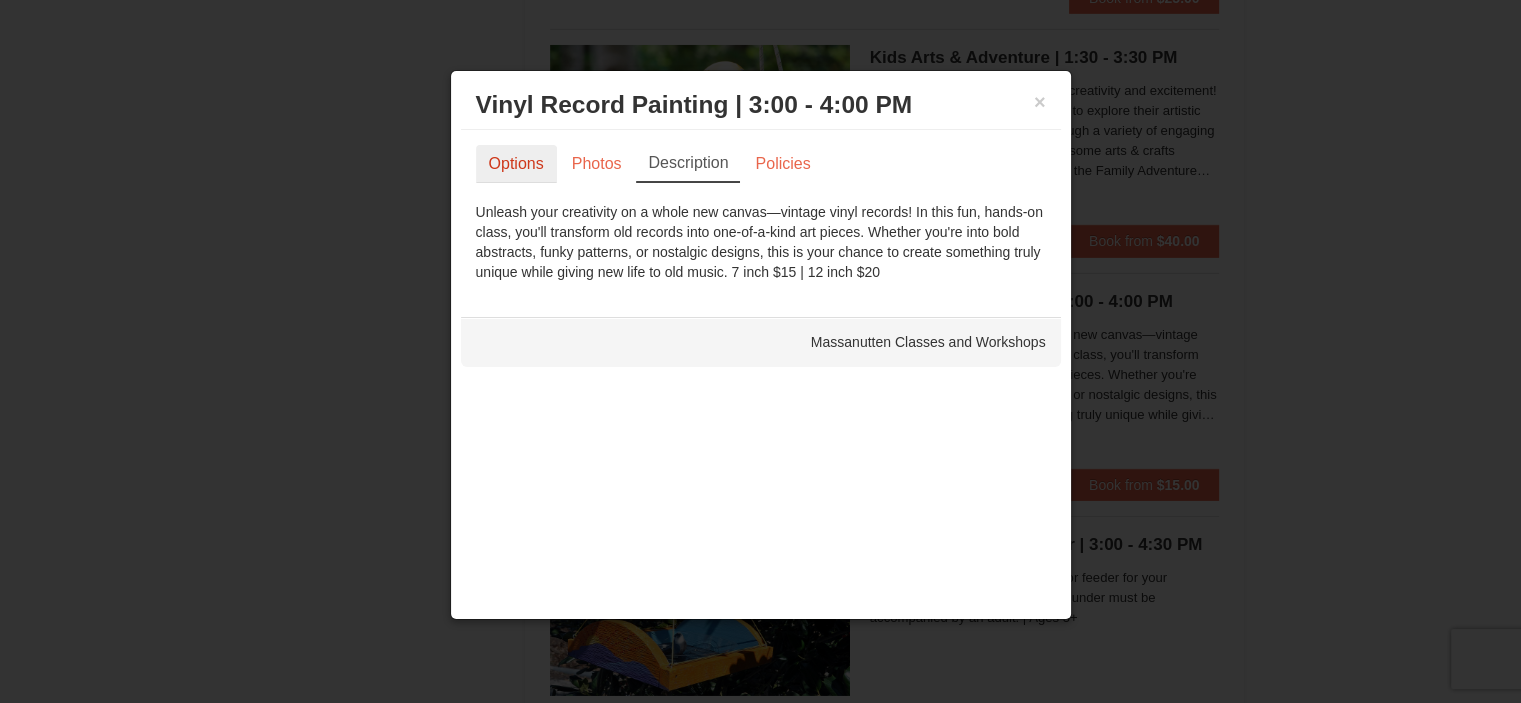 click on "Options" at bounding box center (516, 164) 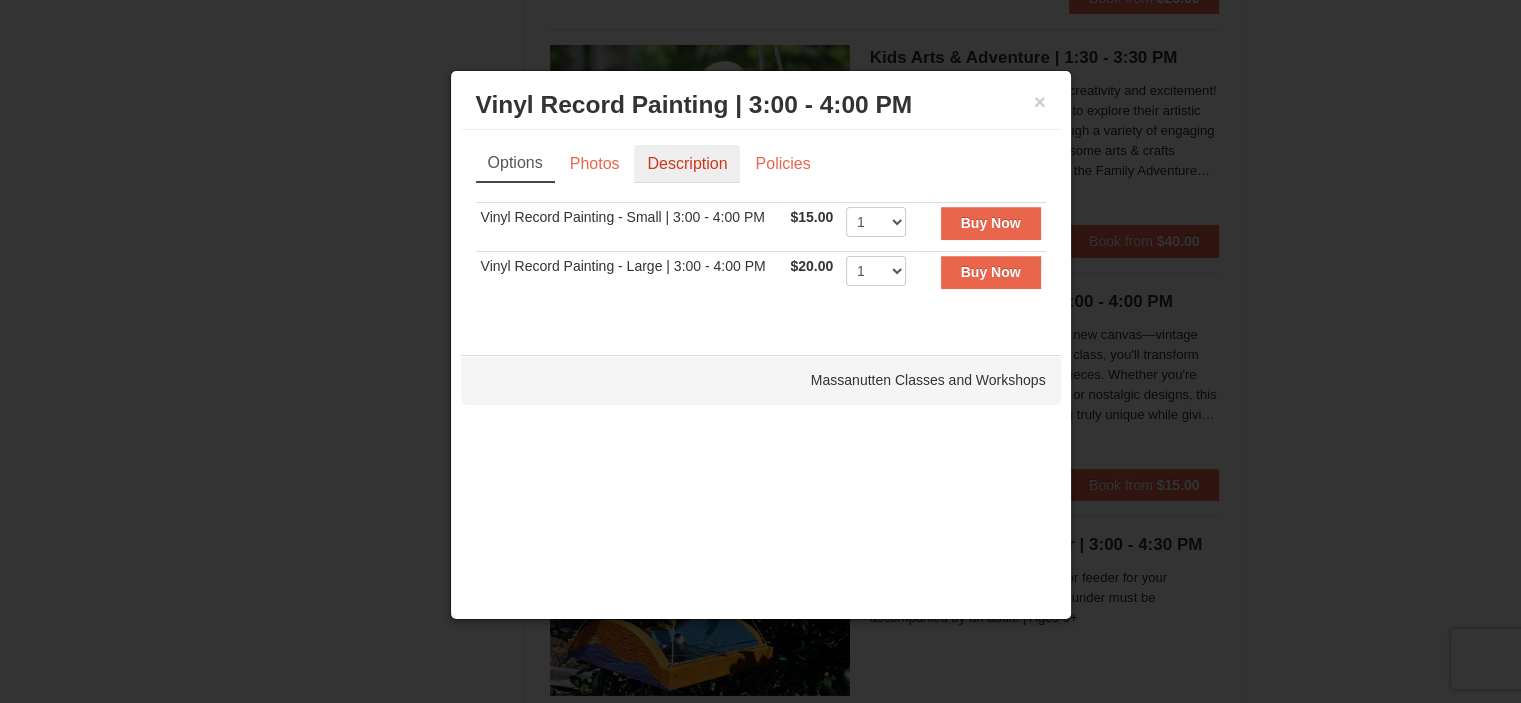 click on "Description" at bounding box center [687, 164] 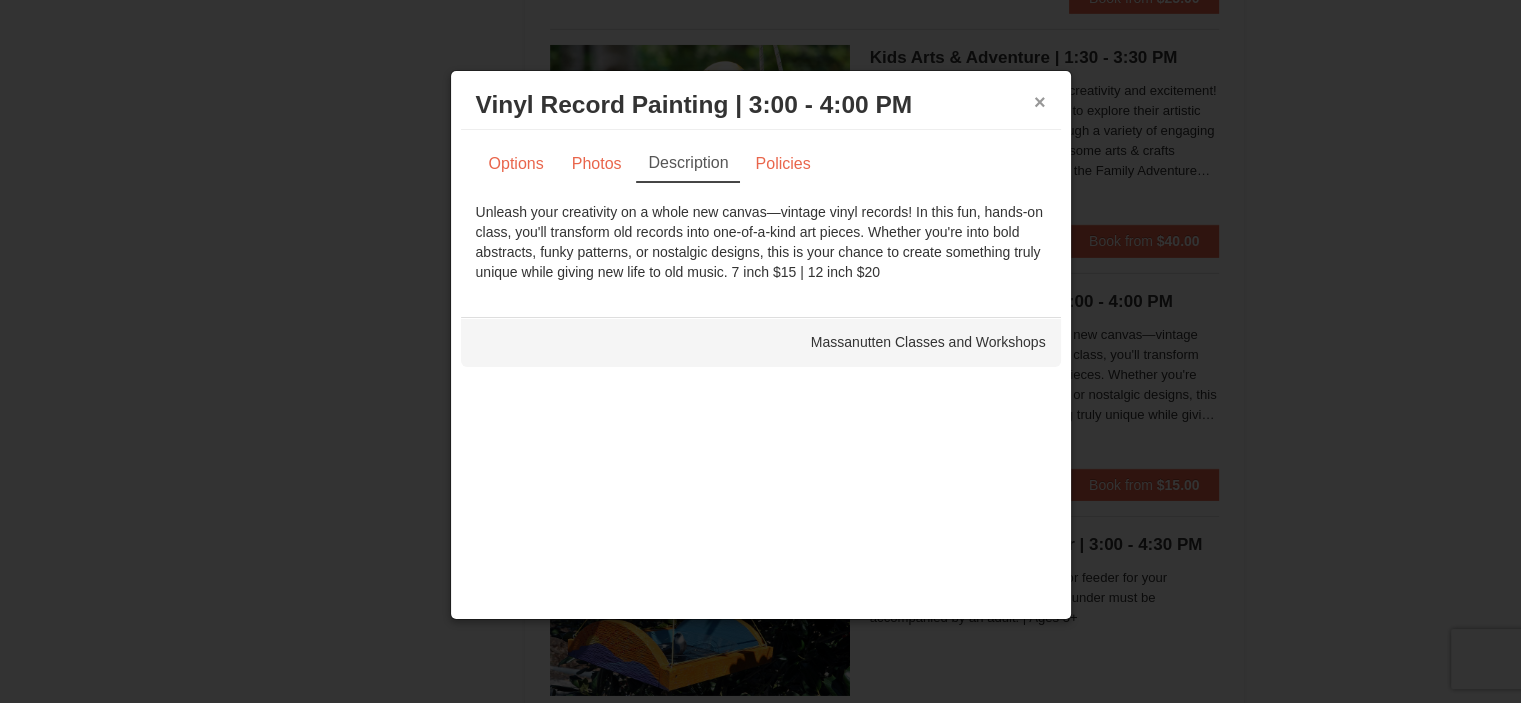 click on "×" at bounding box center [1040, 102] 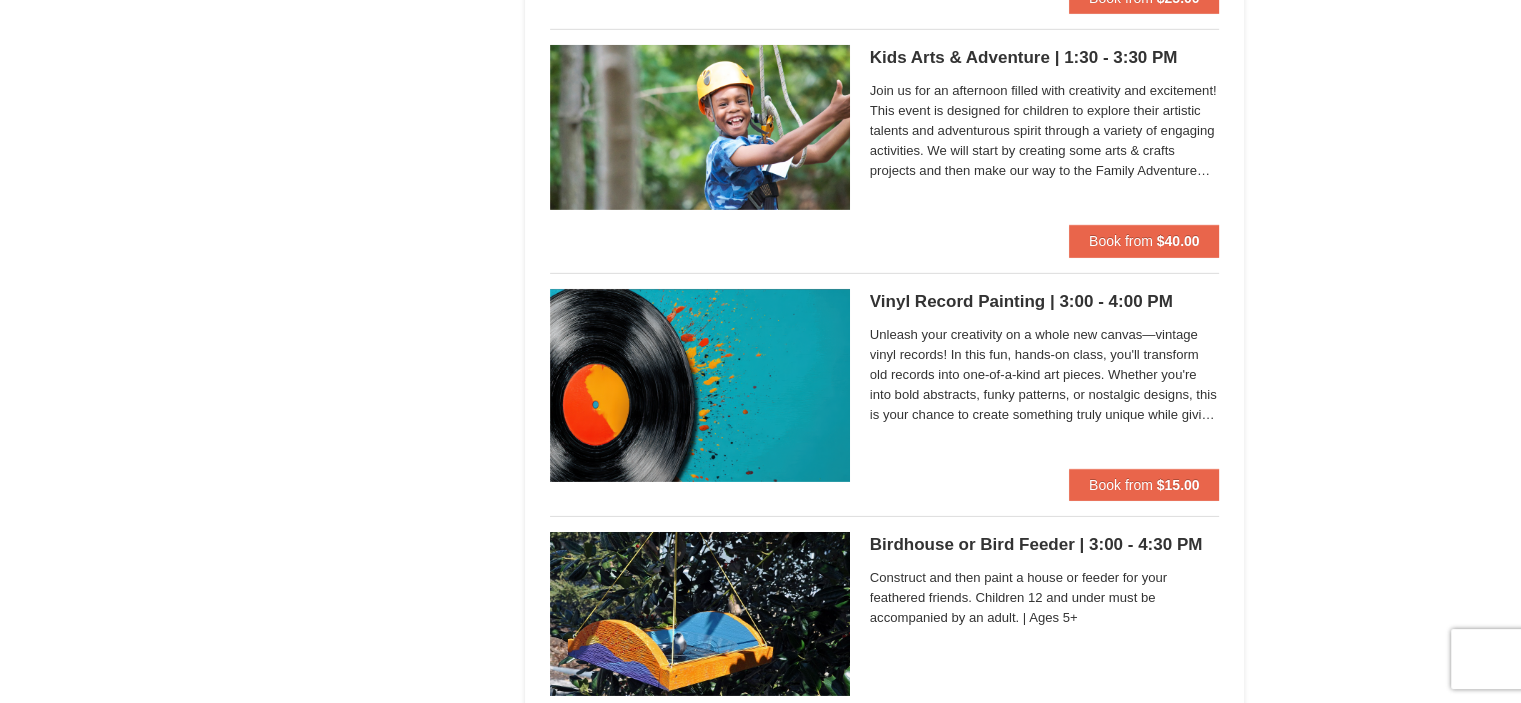 click on "Vinyl Record Painting | 3:00 - 4:00 PM  Massanutten Classes and Workshops" at bounding box center (1045, 302) 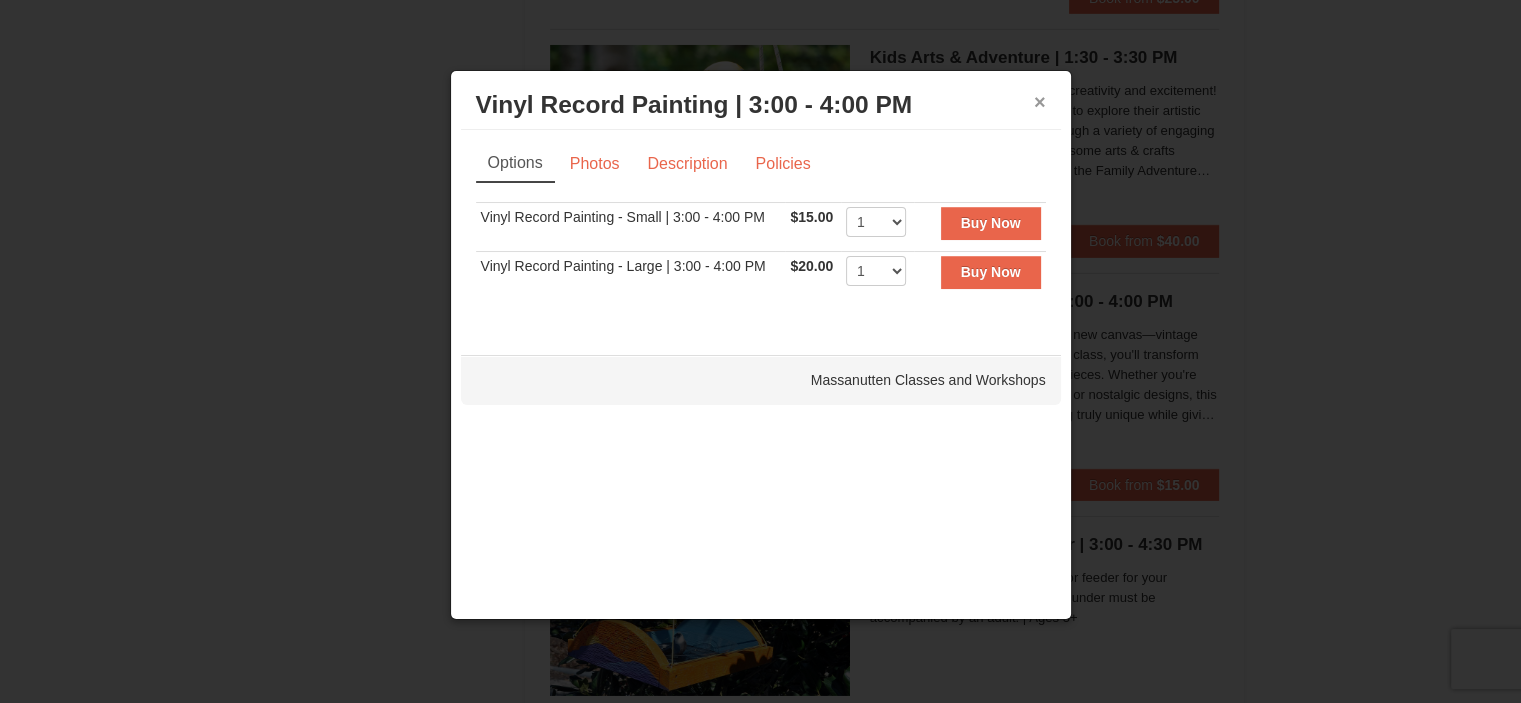 click on "×" at bounding box center [1040, 102] 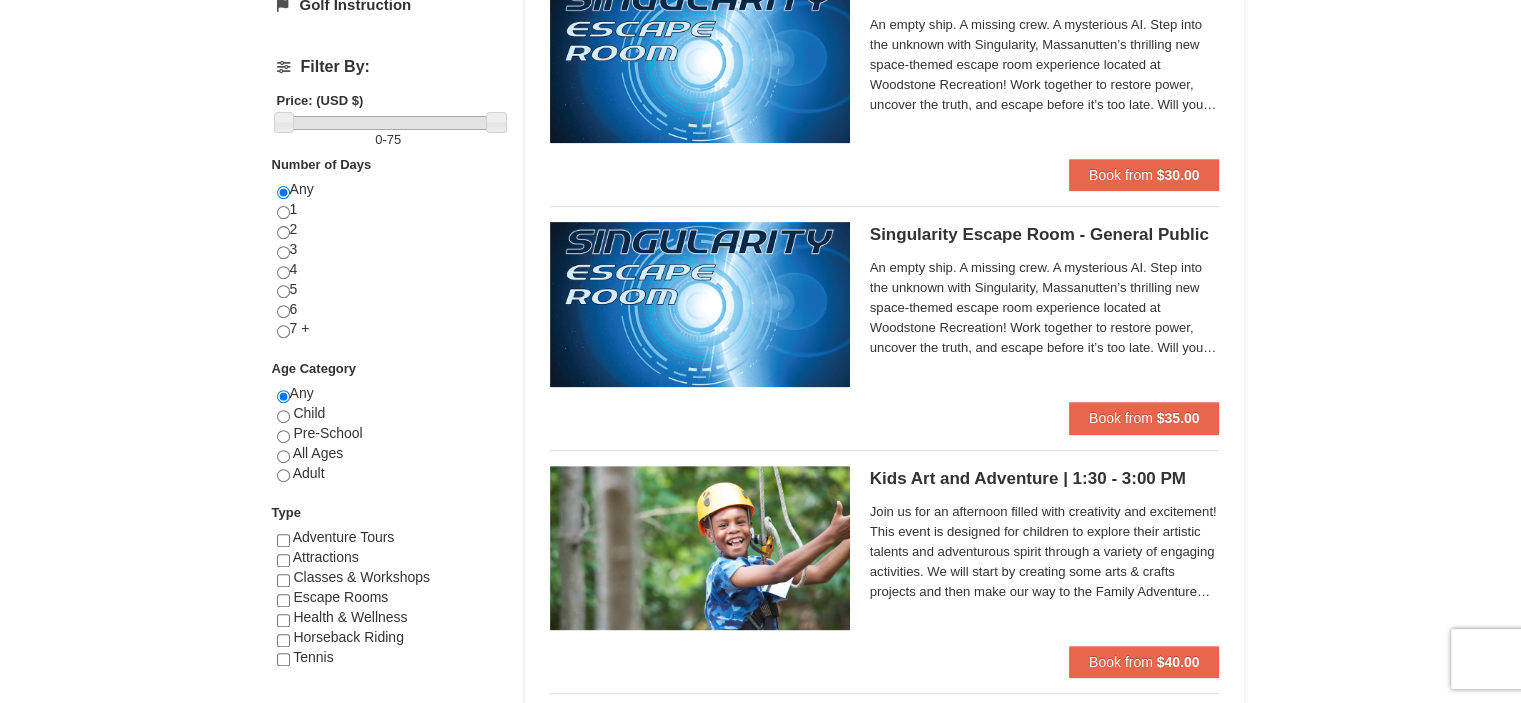 scroll, scrollTop: 648, scrollLeft: 0, axis: vertical 